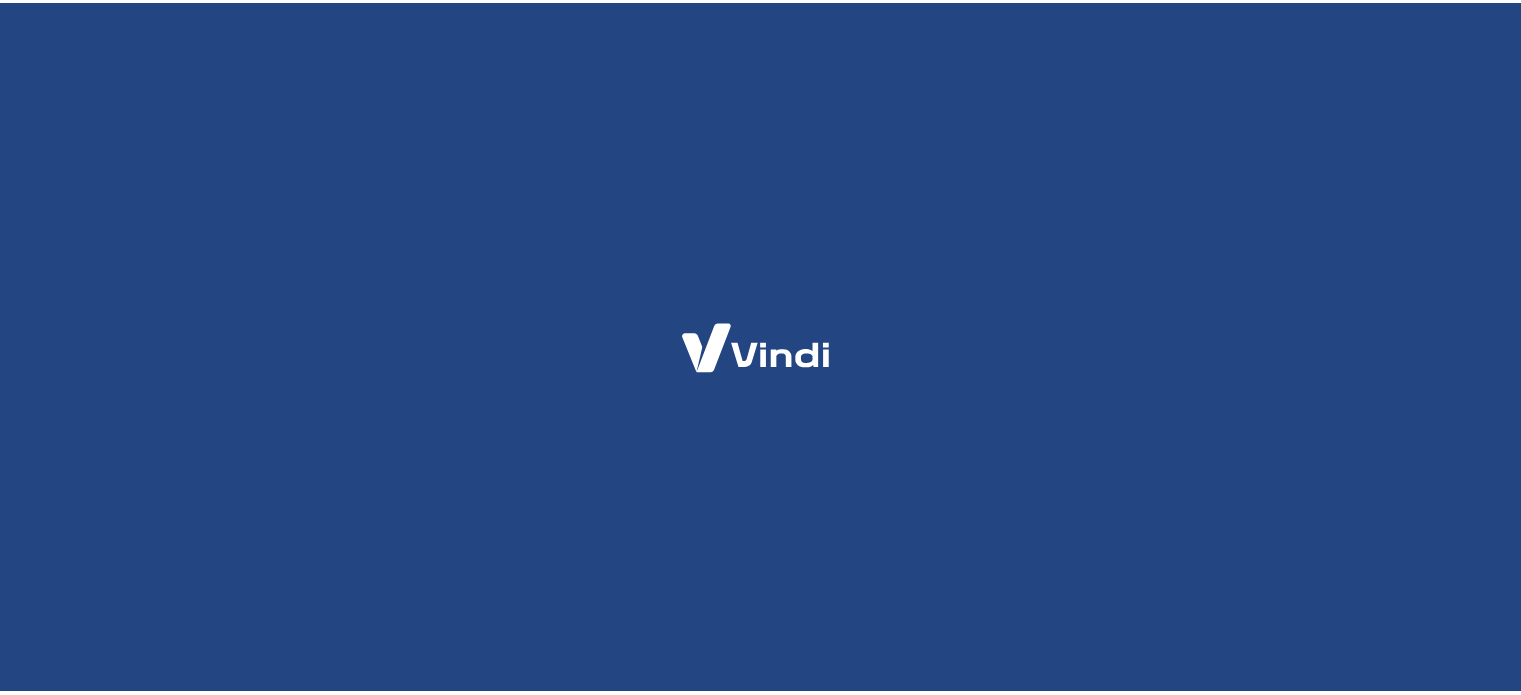 scroll, scrollTop: 0, scrollLeft: 0, axis: both 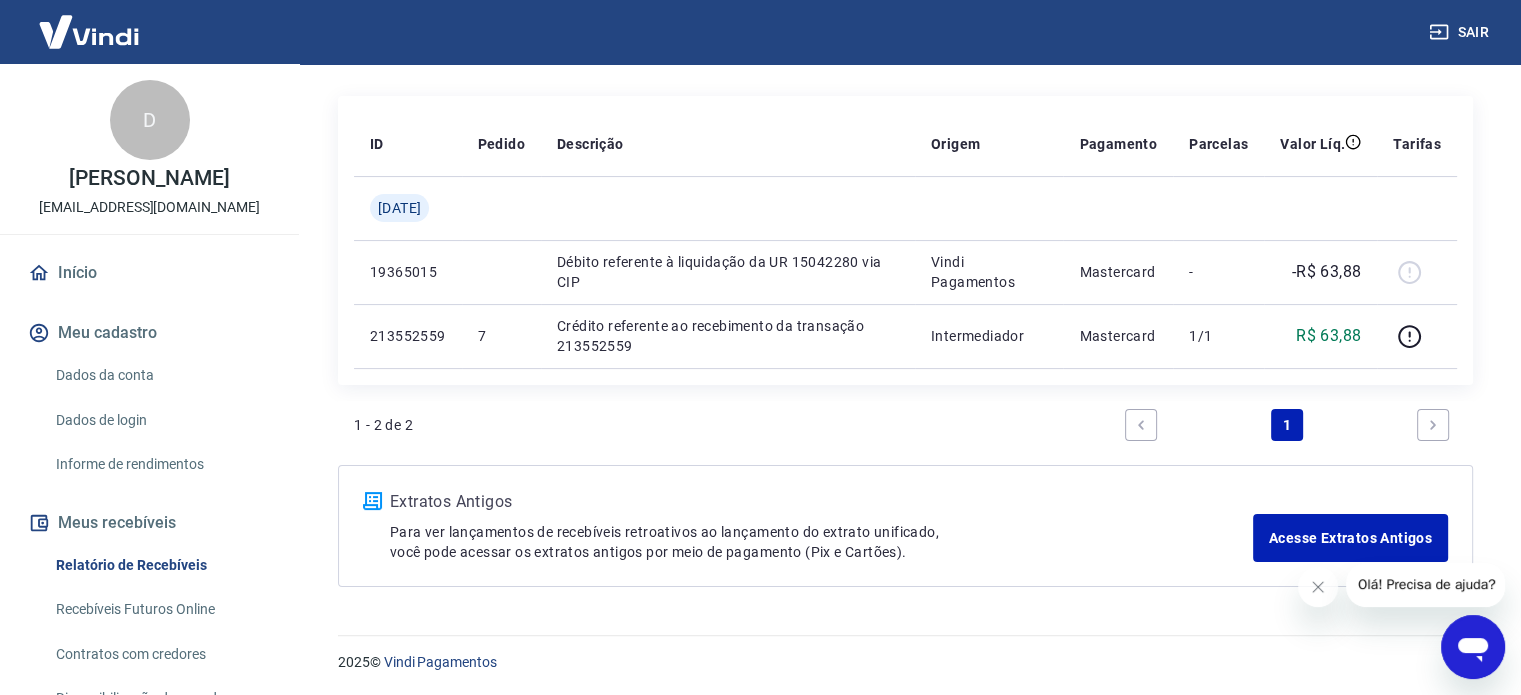 click at bounding box center (1473, 647) 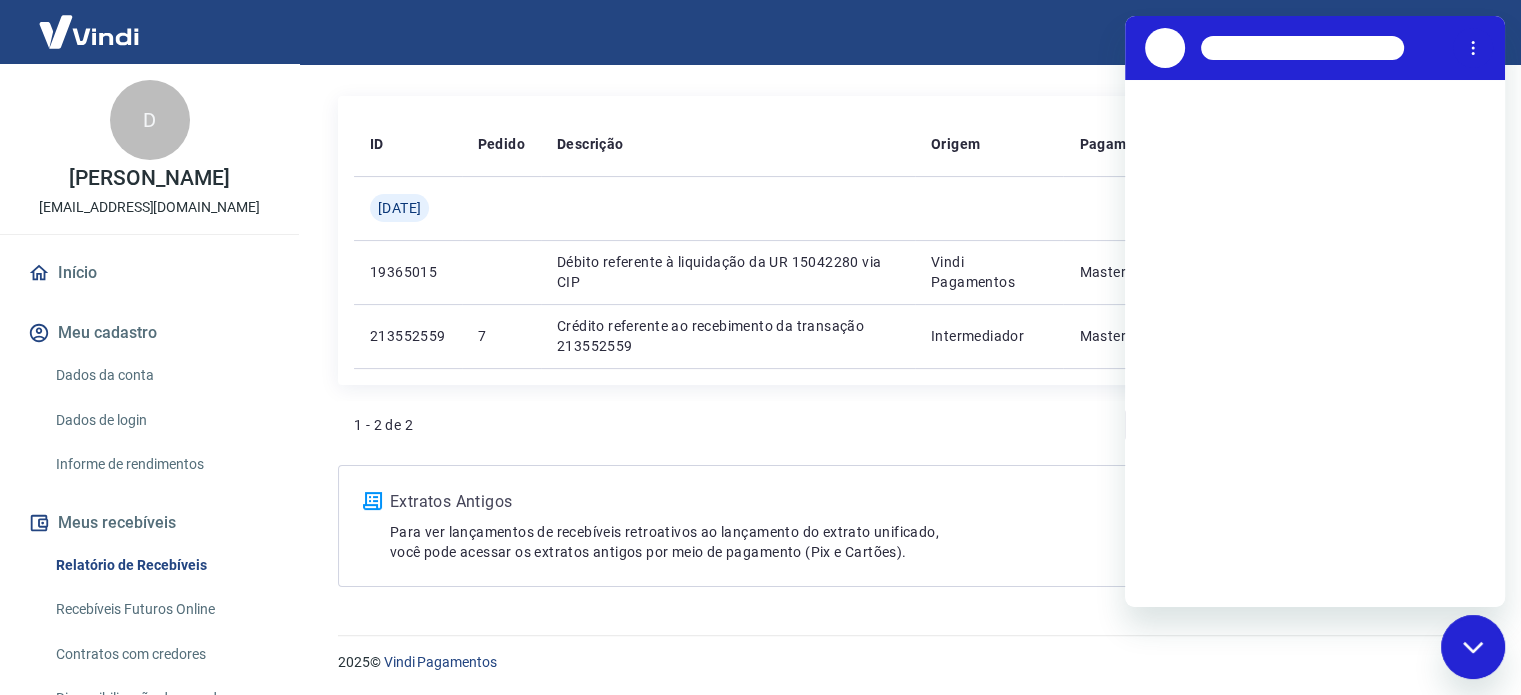 scroll, scrollTop: 0, scrollLeft: 0, axis: both 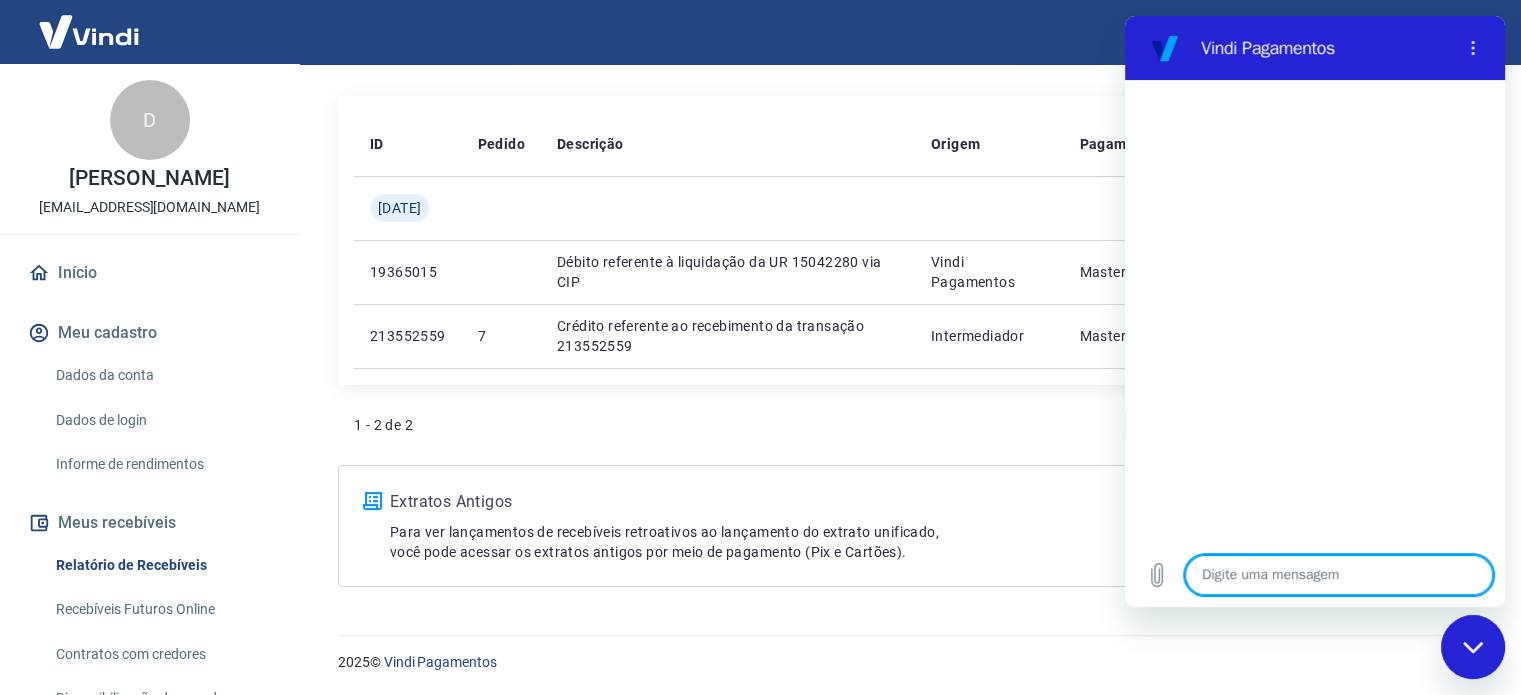 type on "p" 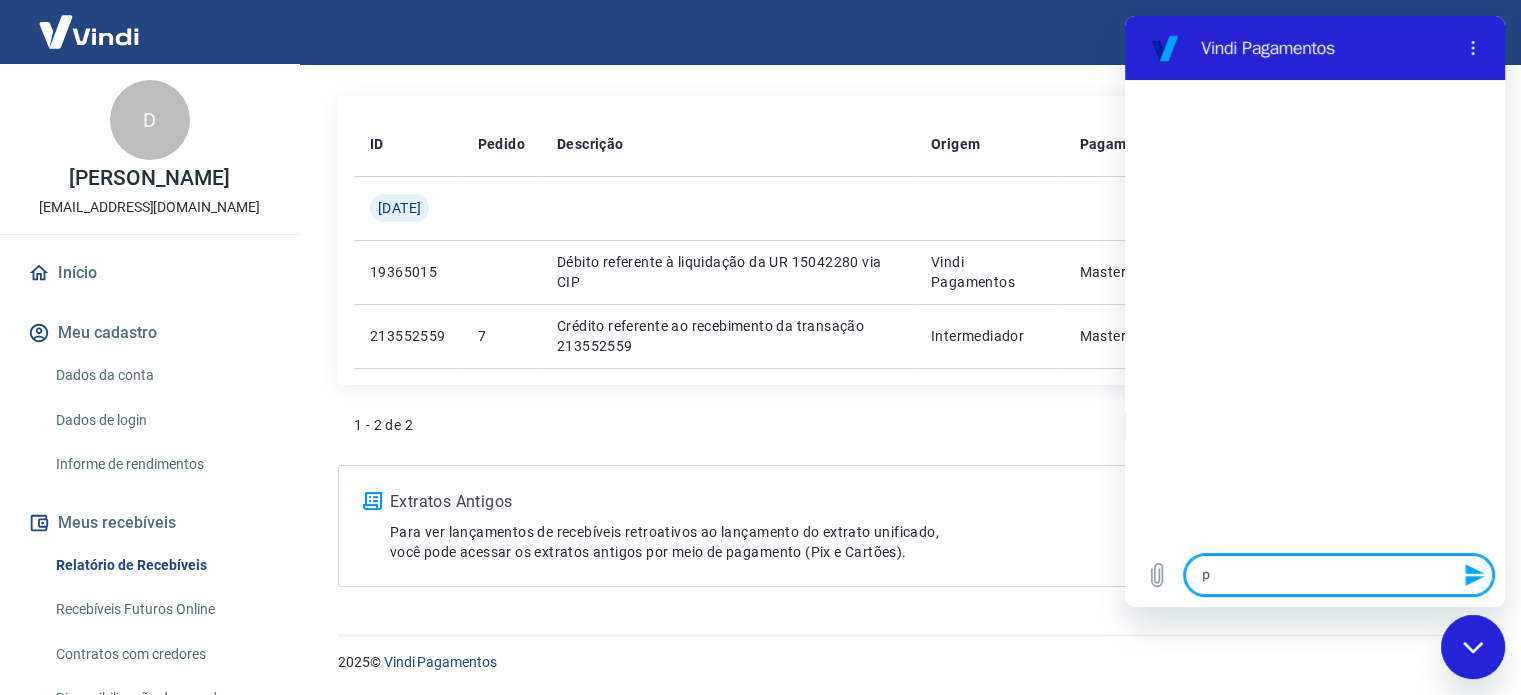 type on "pr" 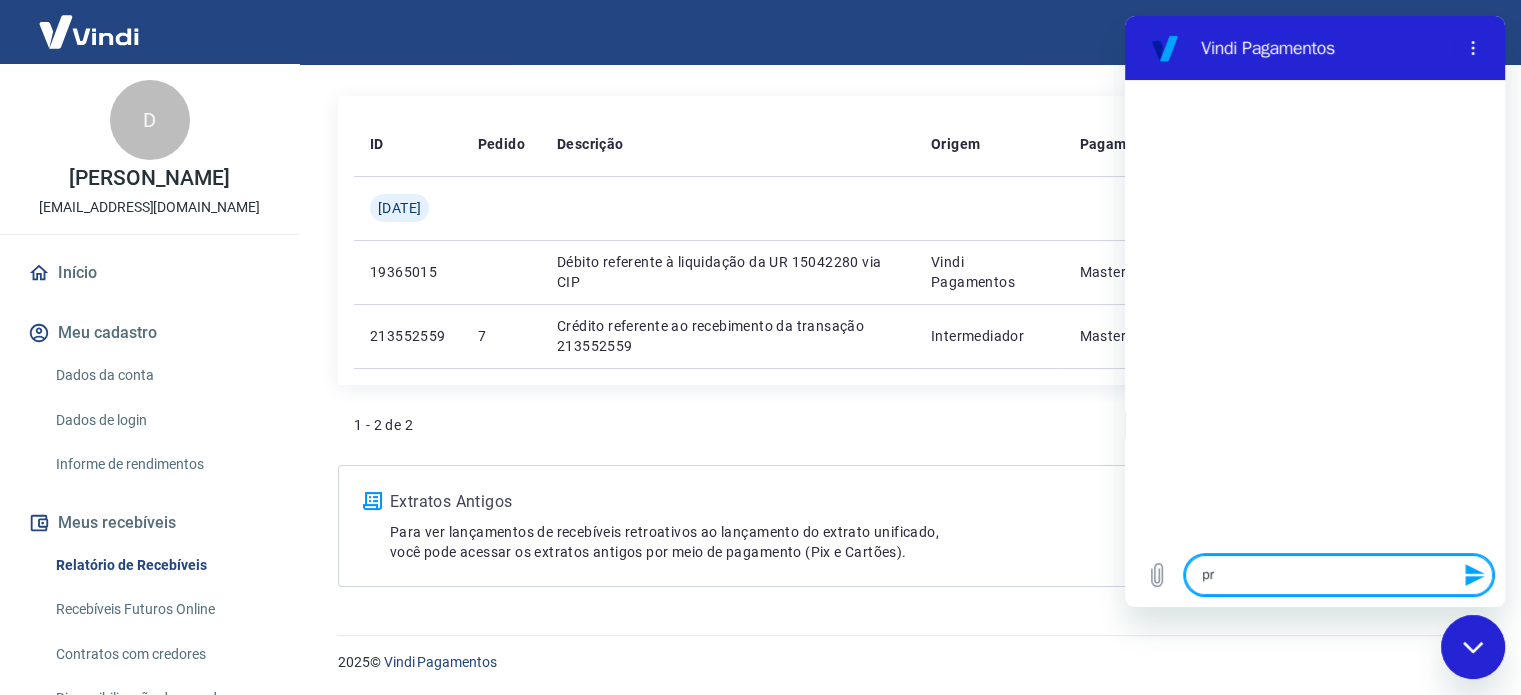 type on "pre" 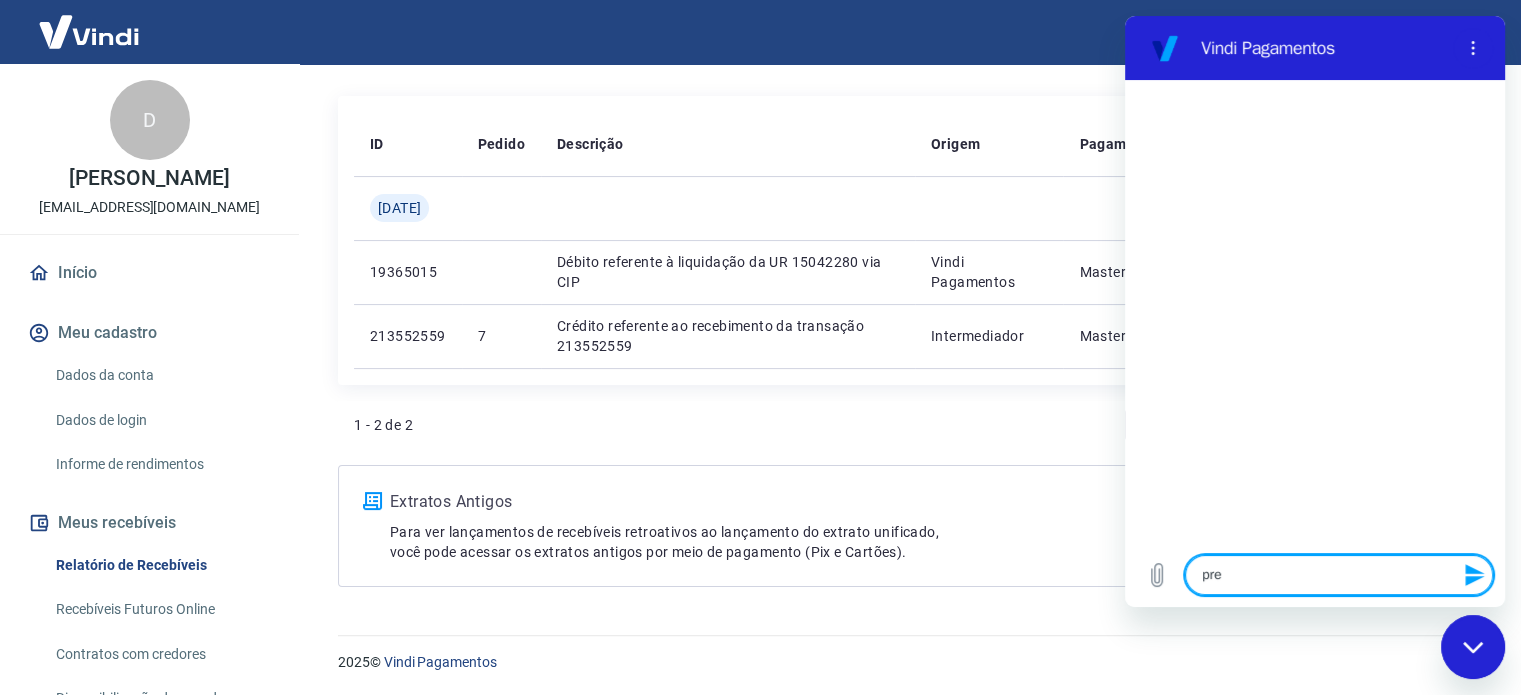 type on "prec" 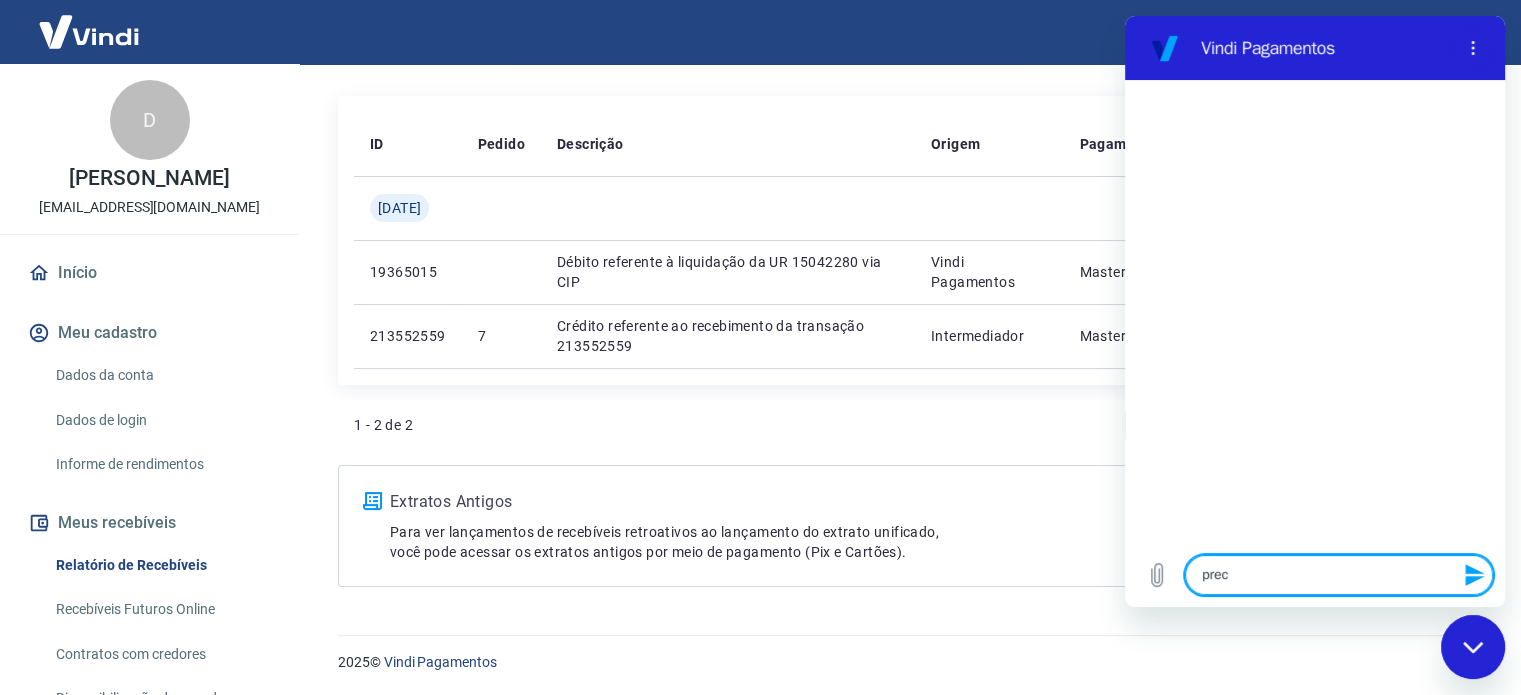 type on "preci" 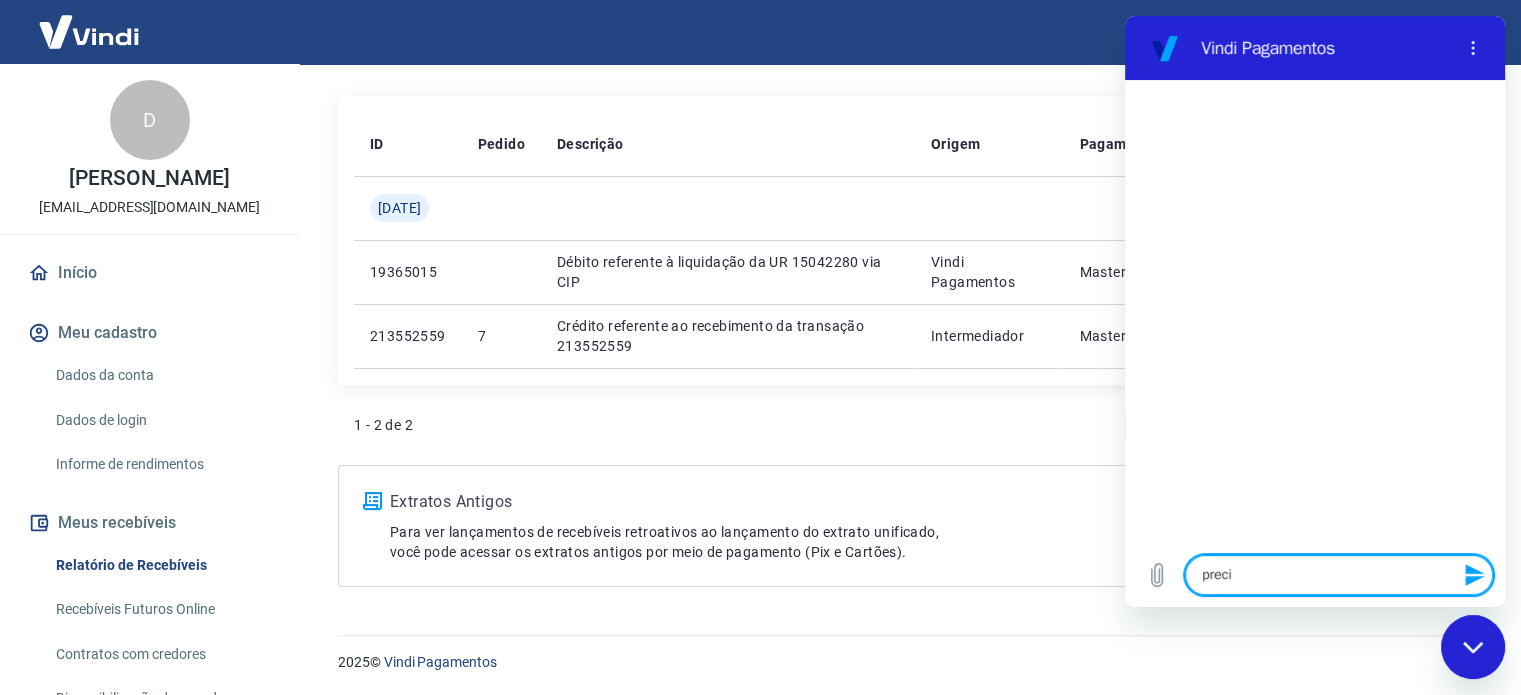 type on "precis" 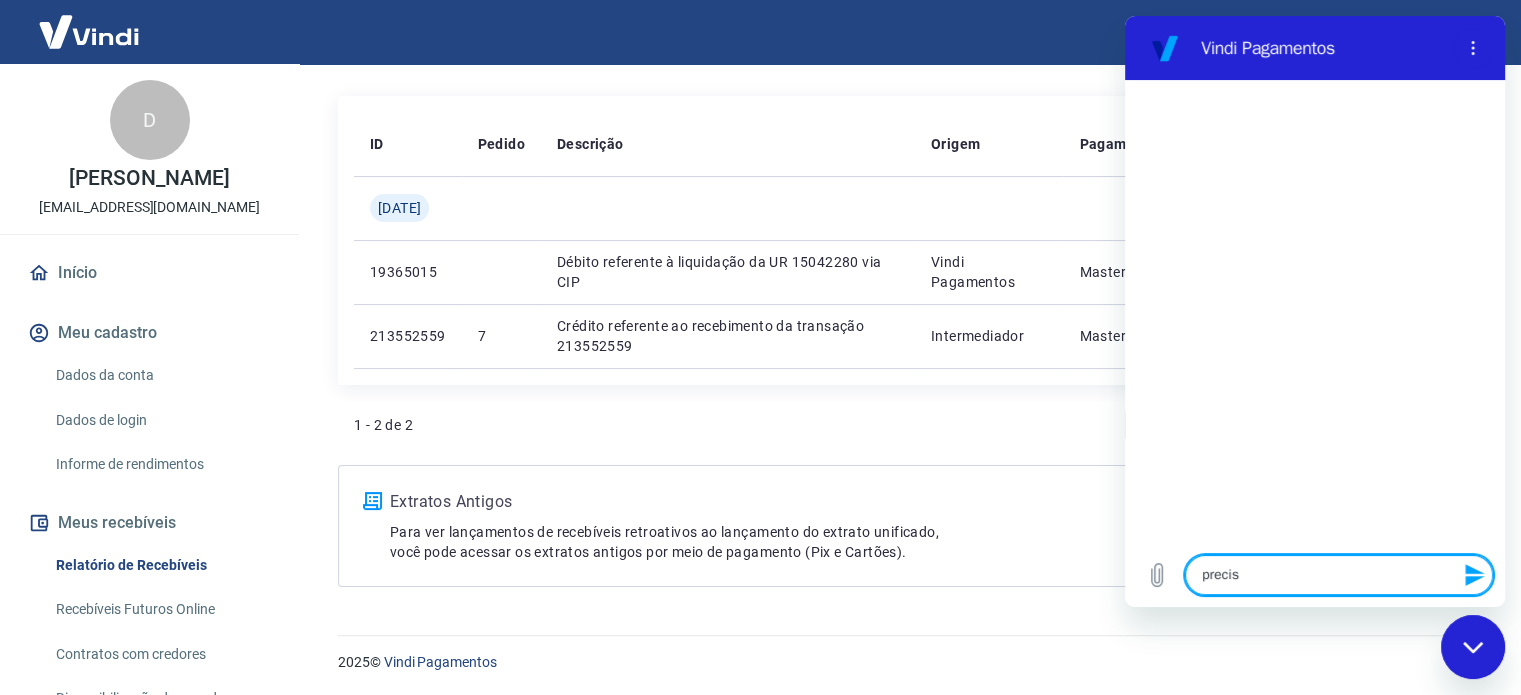 type on "preciso" 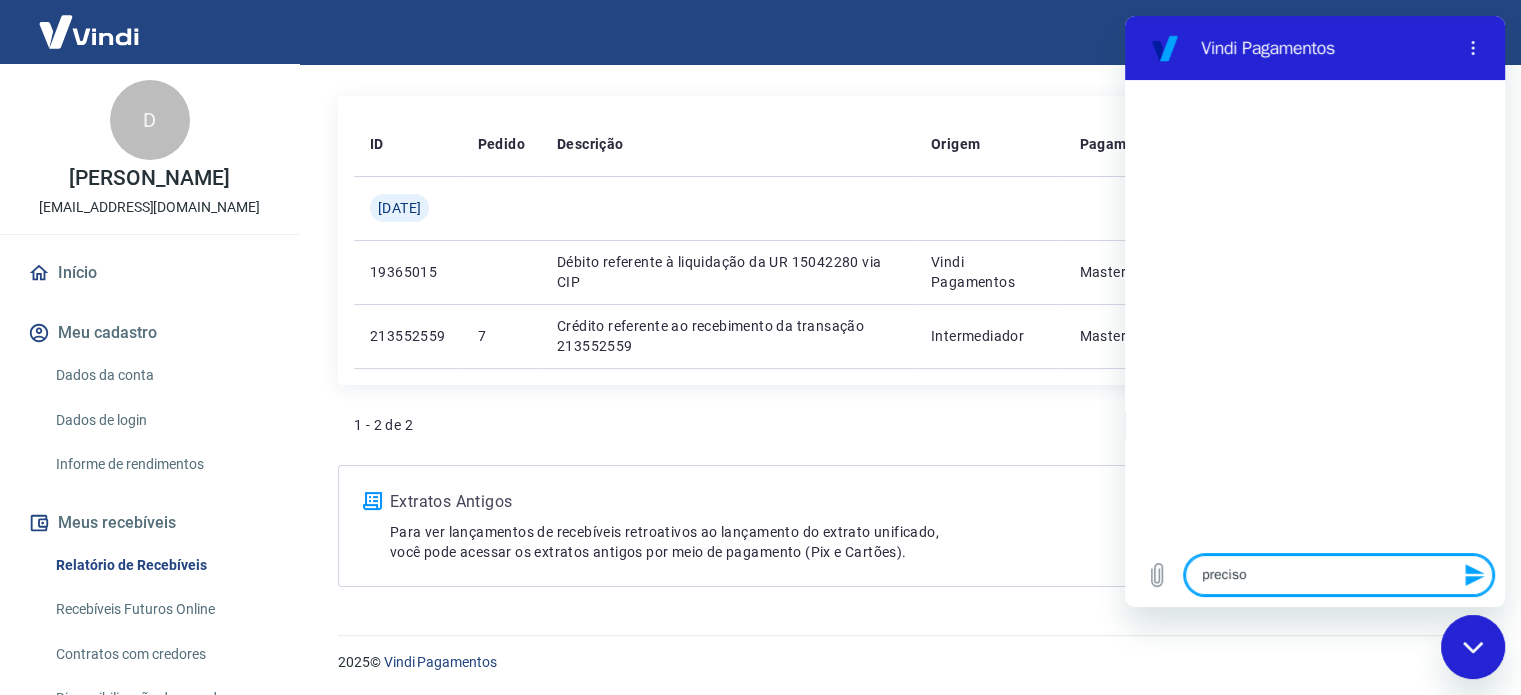 type on "preciso" 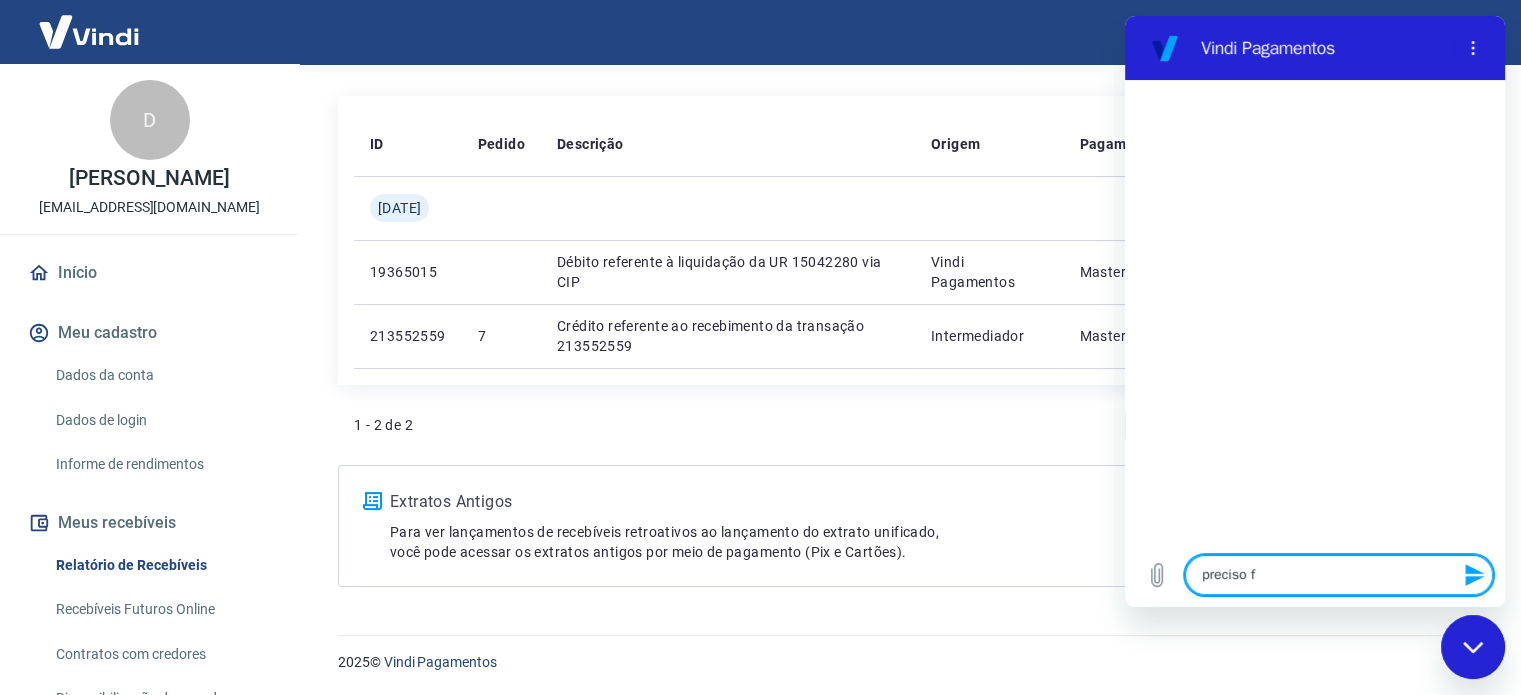 type on "preciso fa" 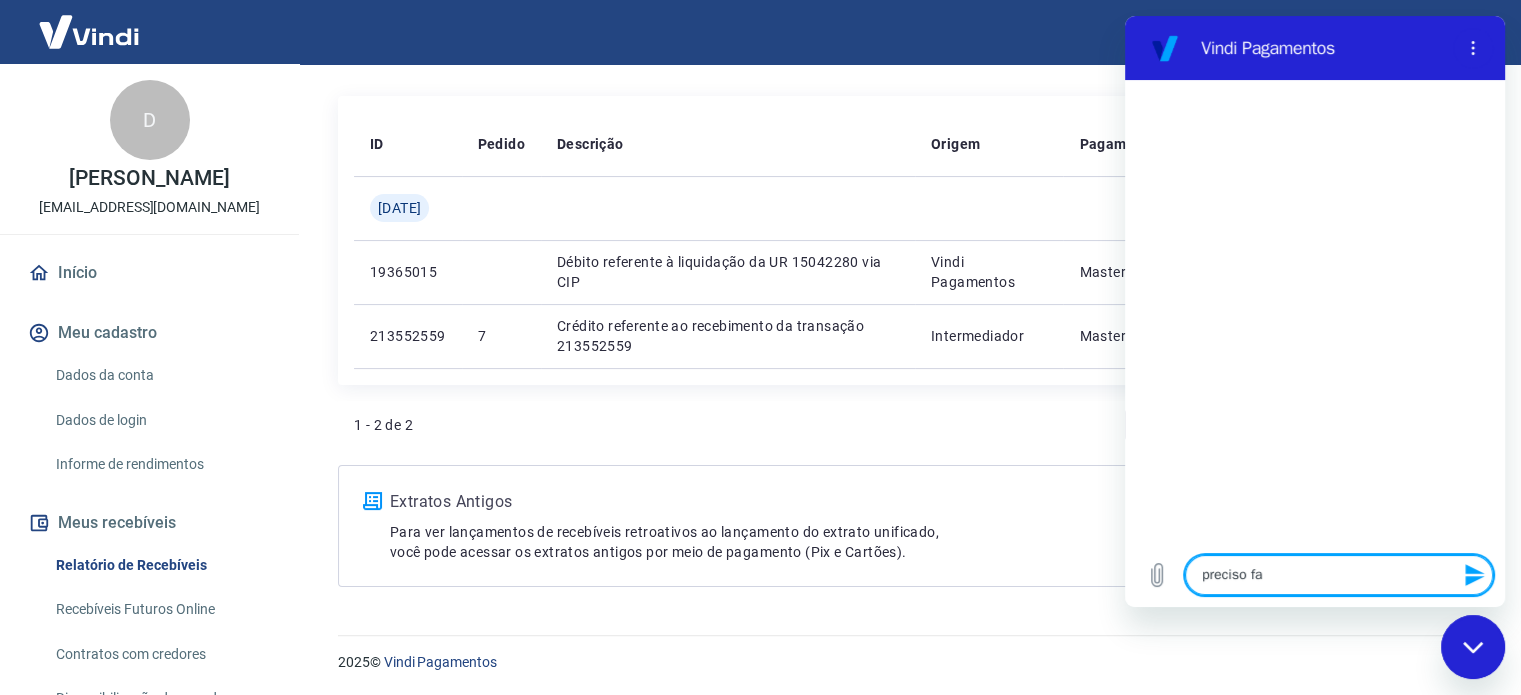 type on "preciso fal" 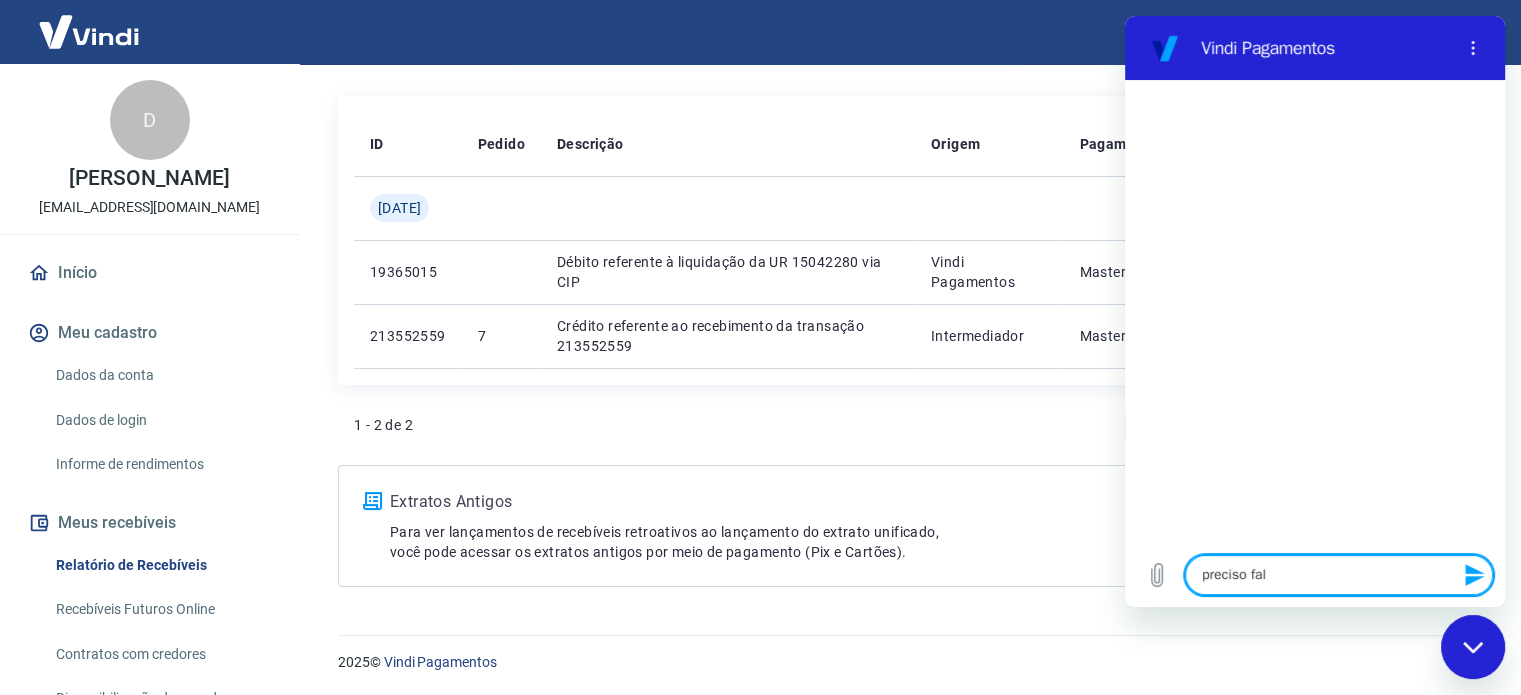 type on "preciso fala" 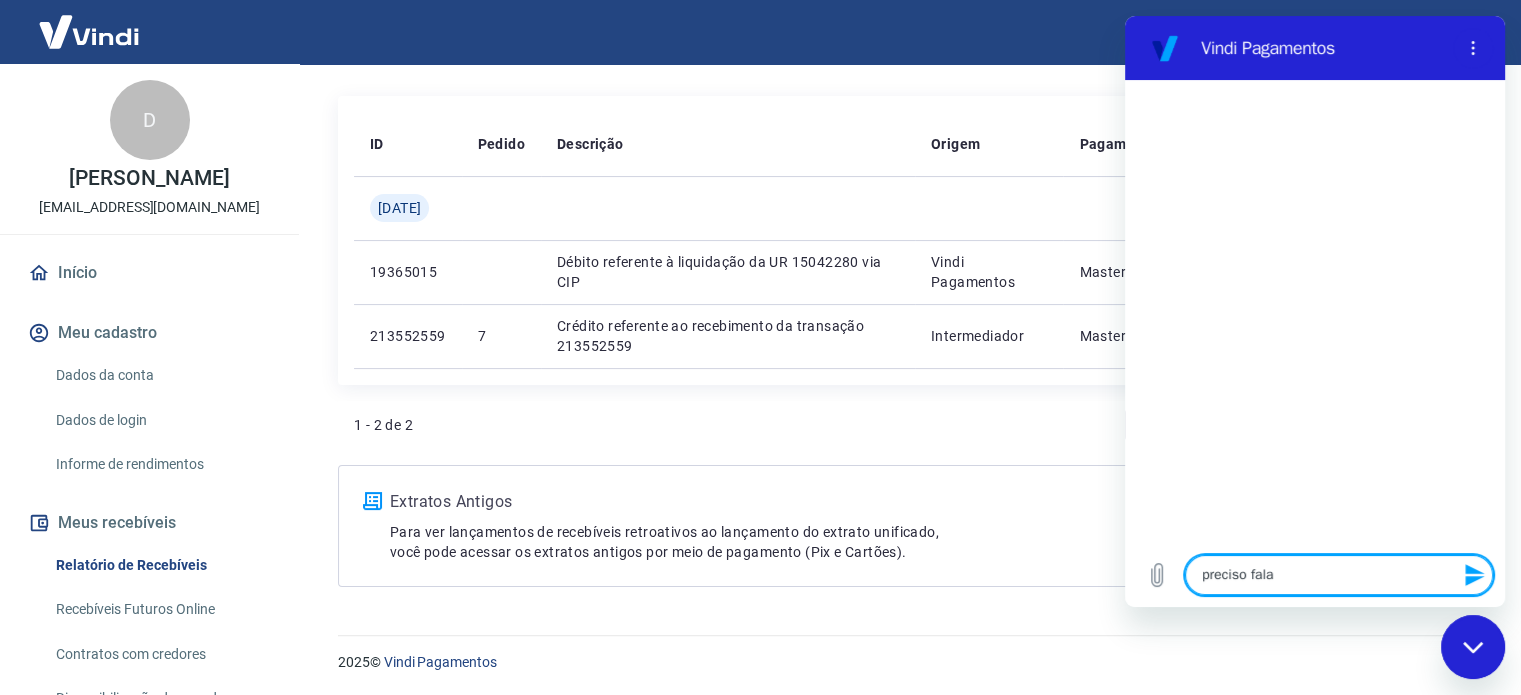 type on "preciso falar" 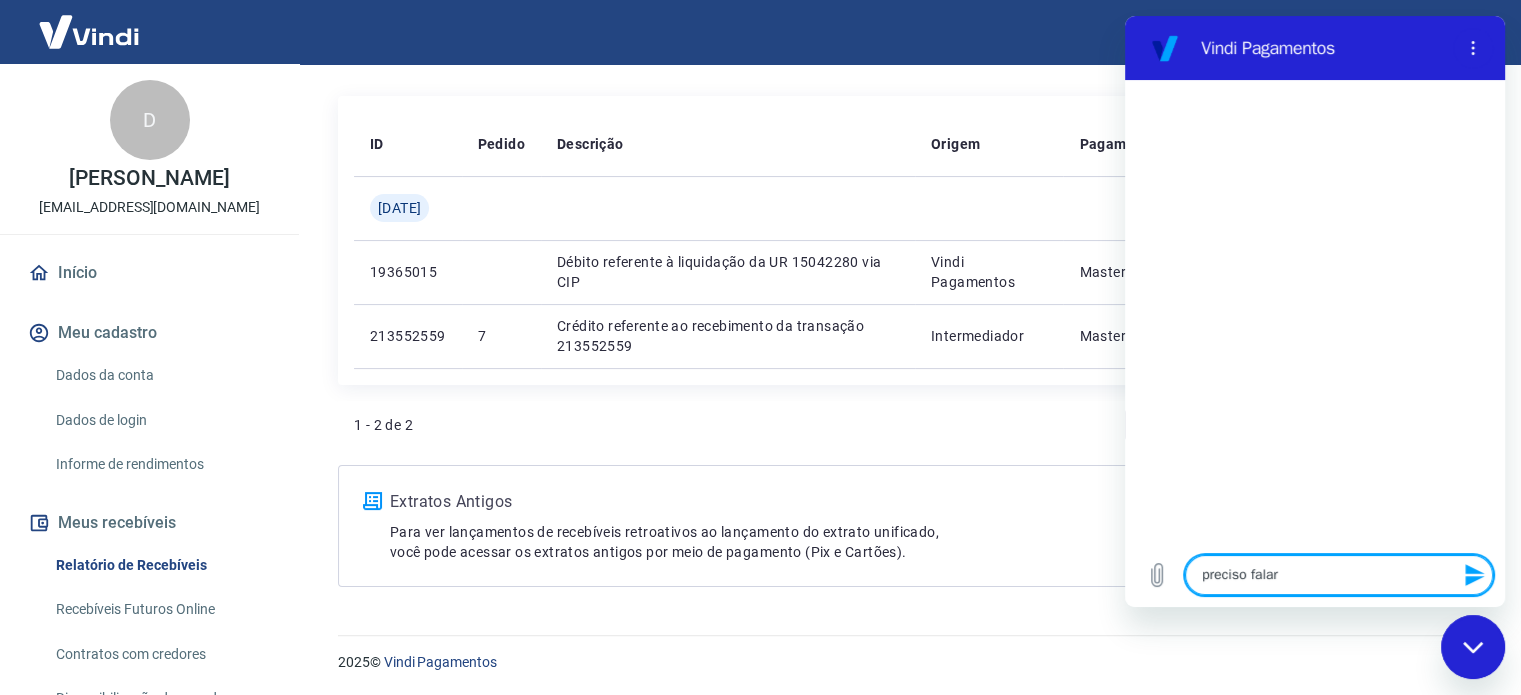 type on "preciso falar" 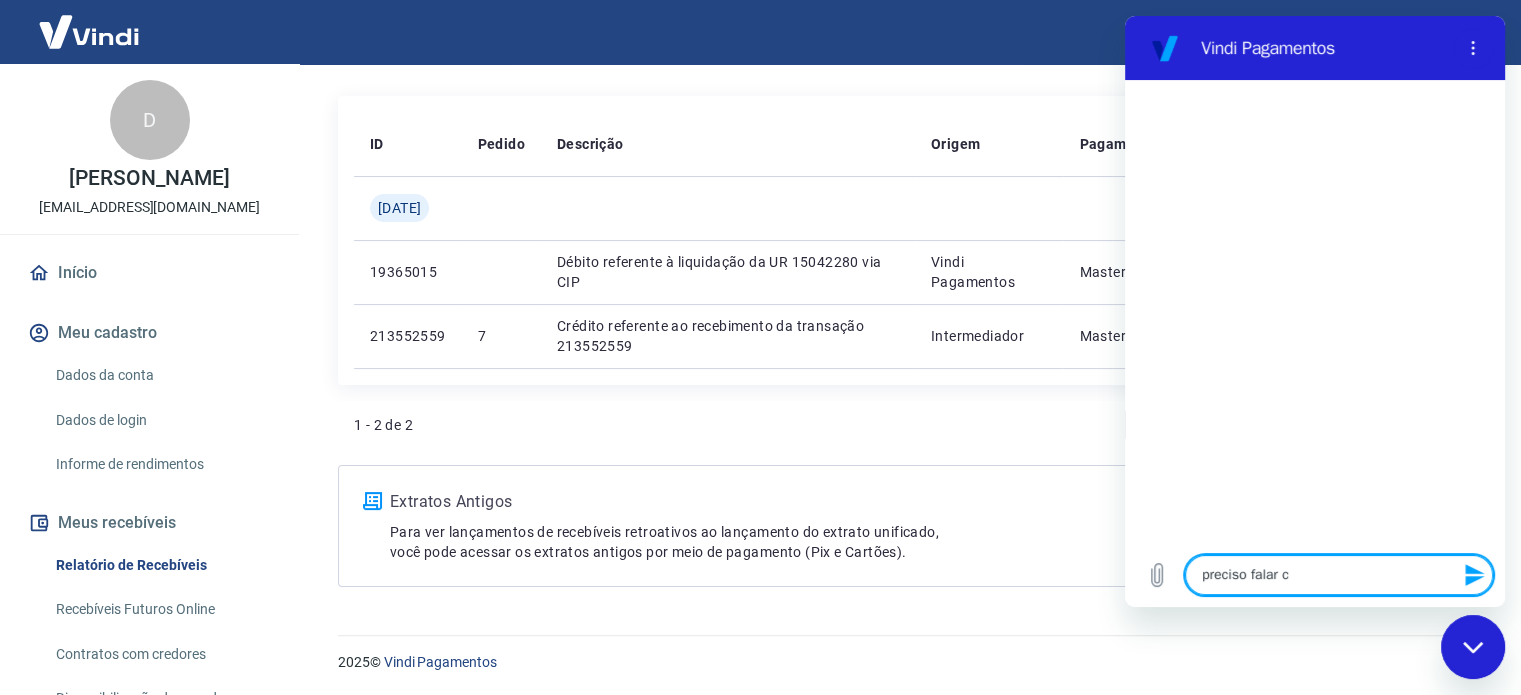 type on "preciso falar co" 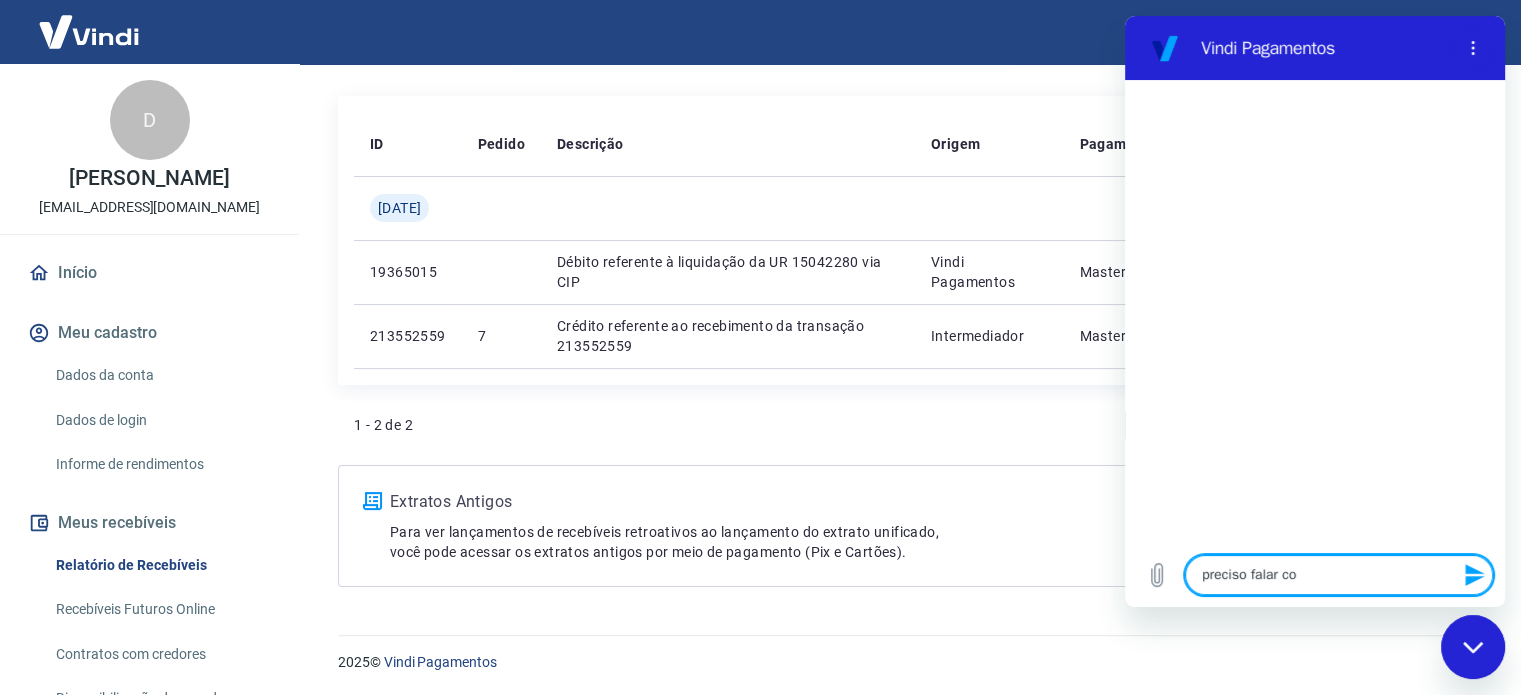 type on "preciso falar com" 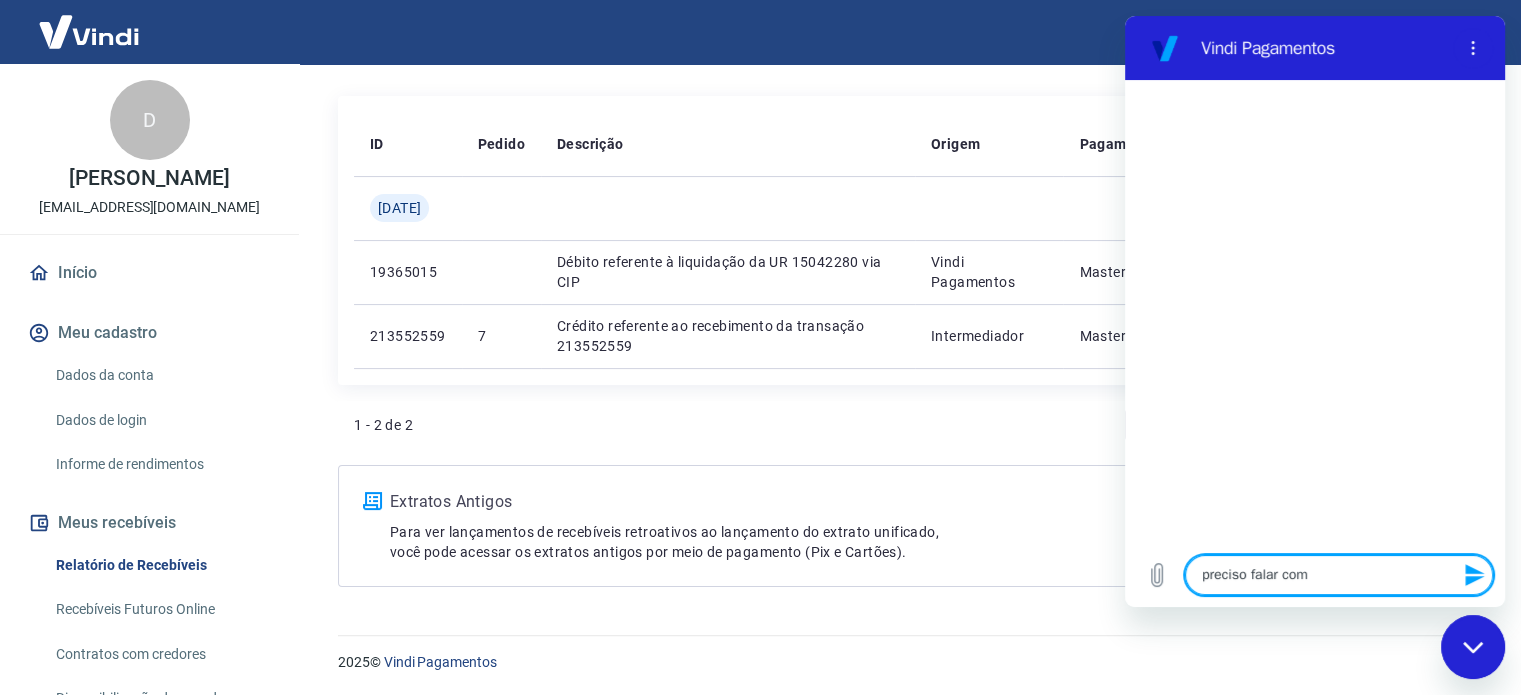 type on "preciso falar com" 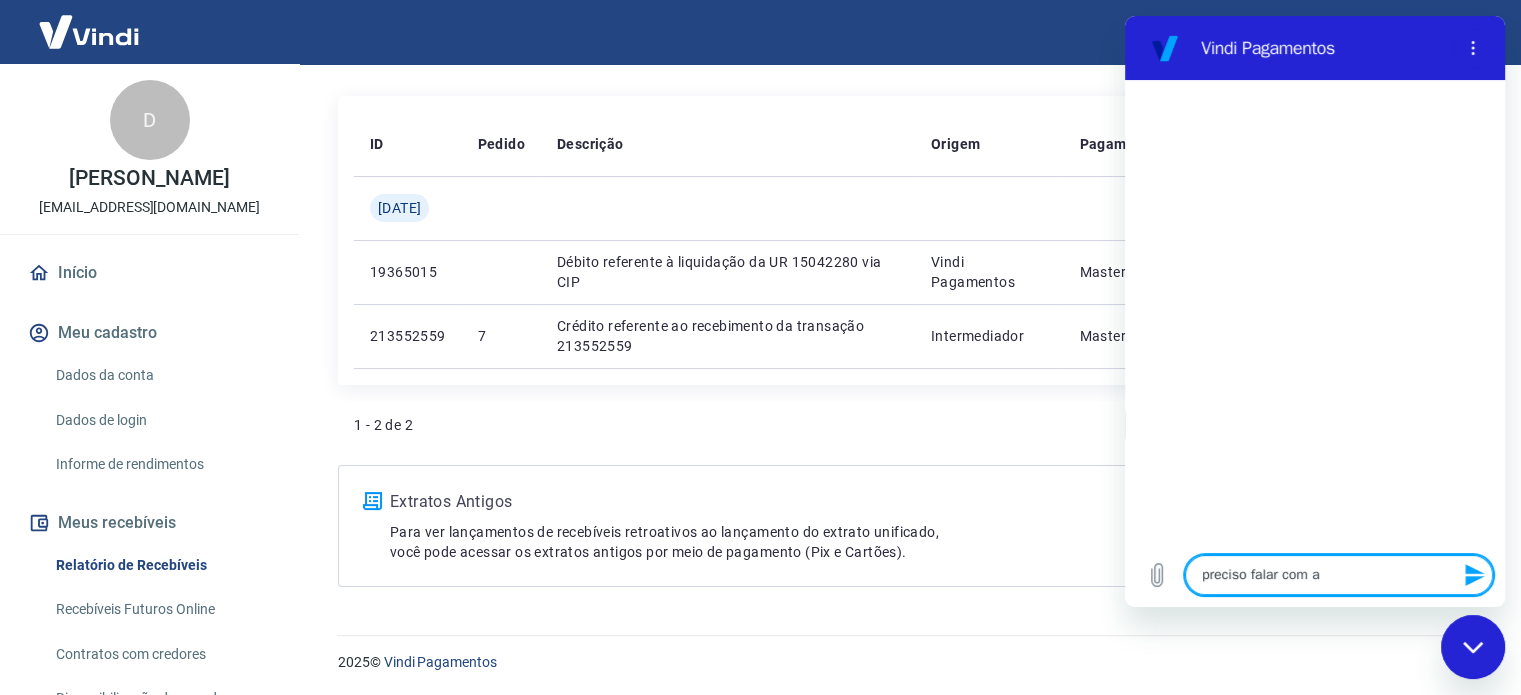 type on "preciso falar com al" 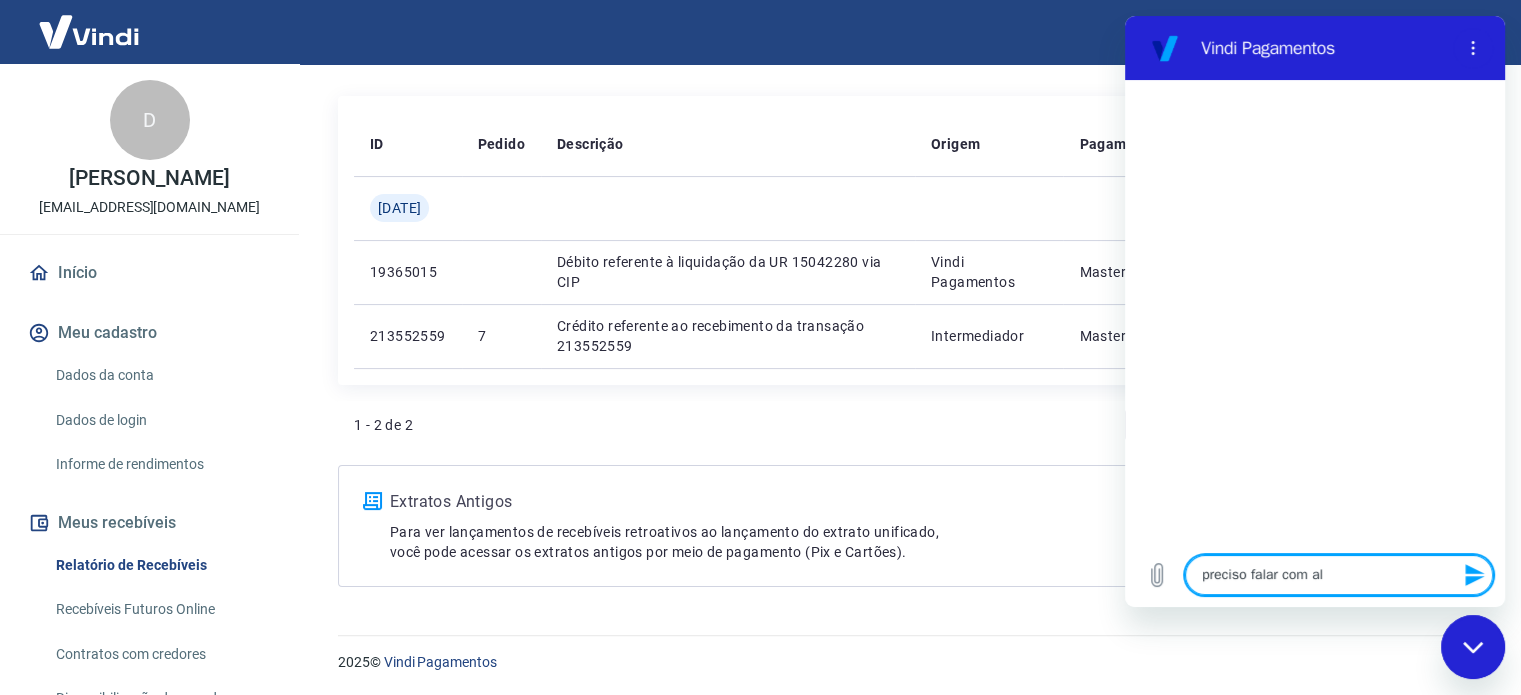 type on "preciso falar com alg" 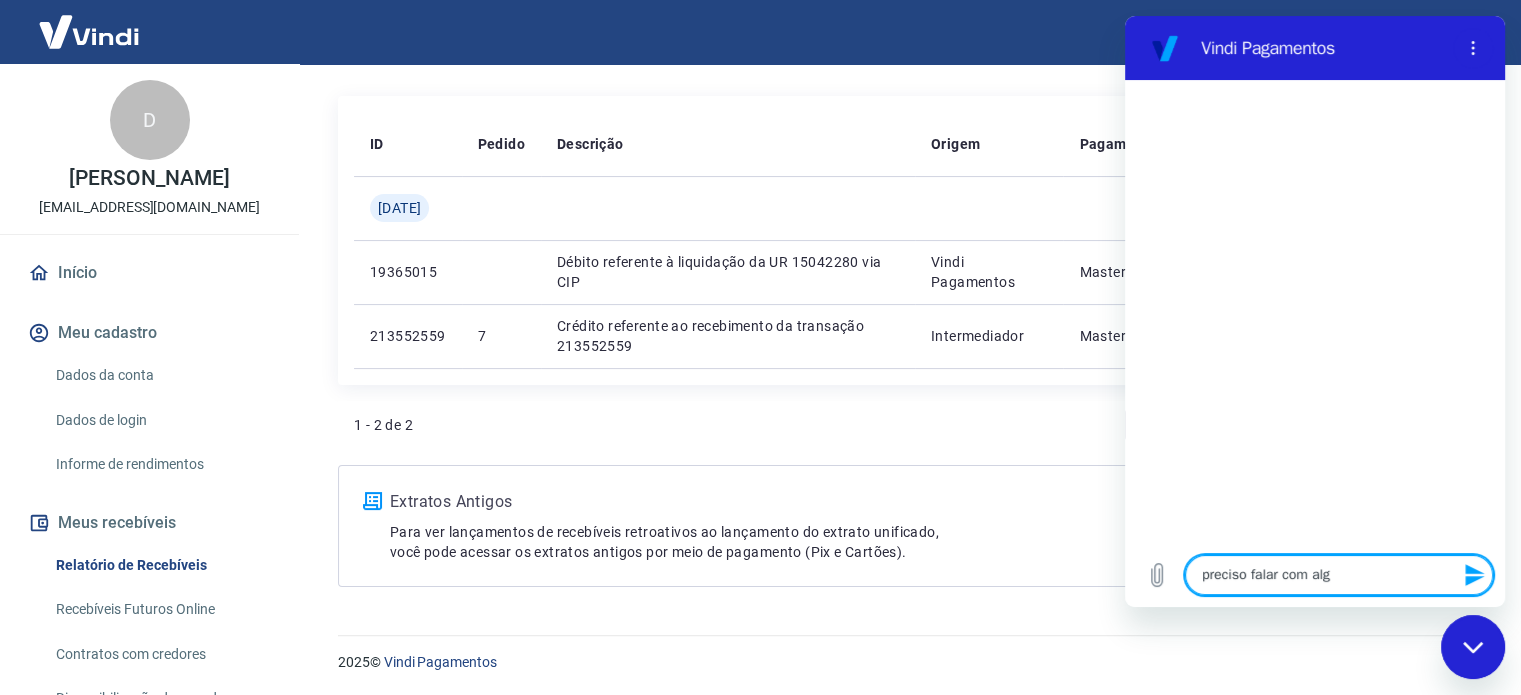 type on "preciso falar com algu" 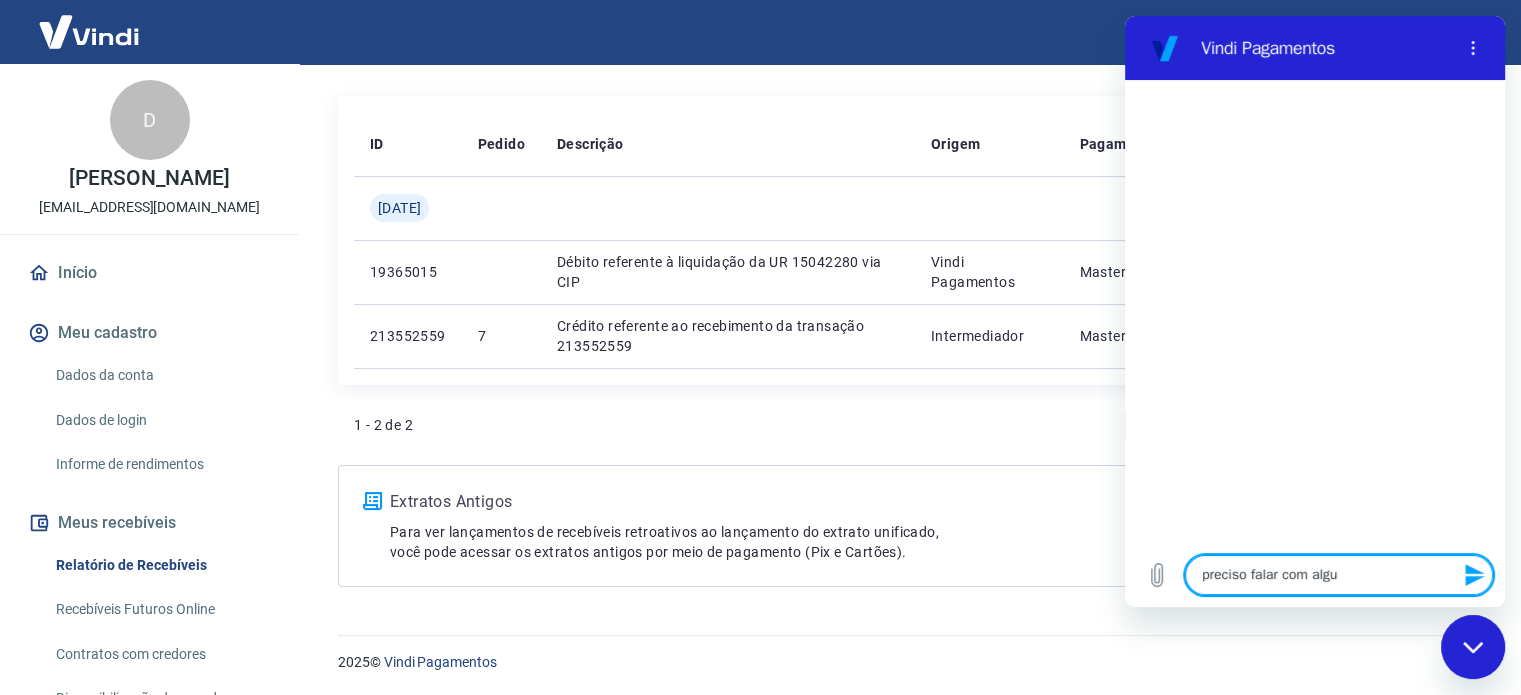 type on "preciso falar com algué" 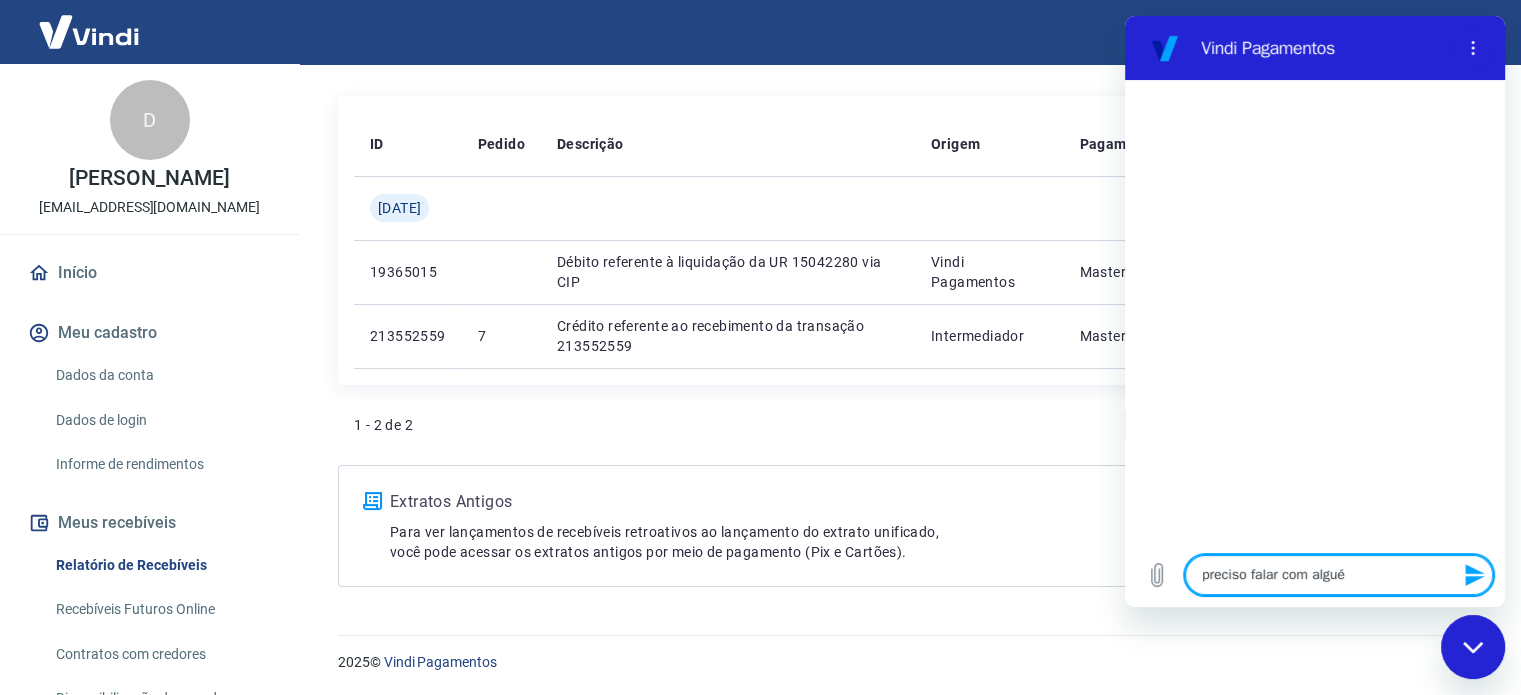 type on "preciso falar com alguém" 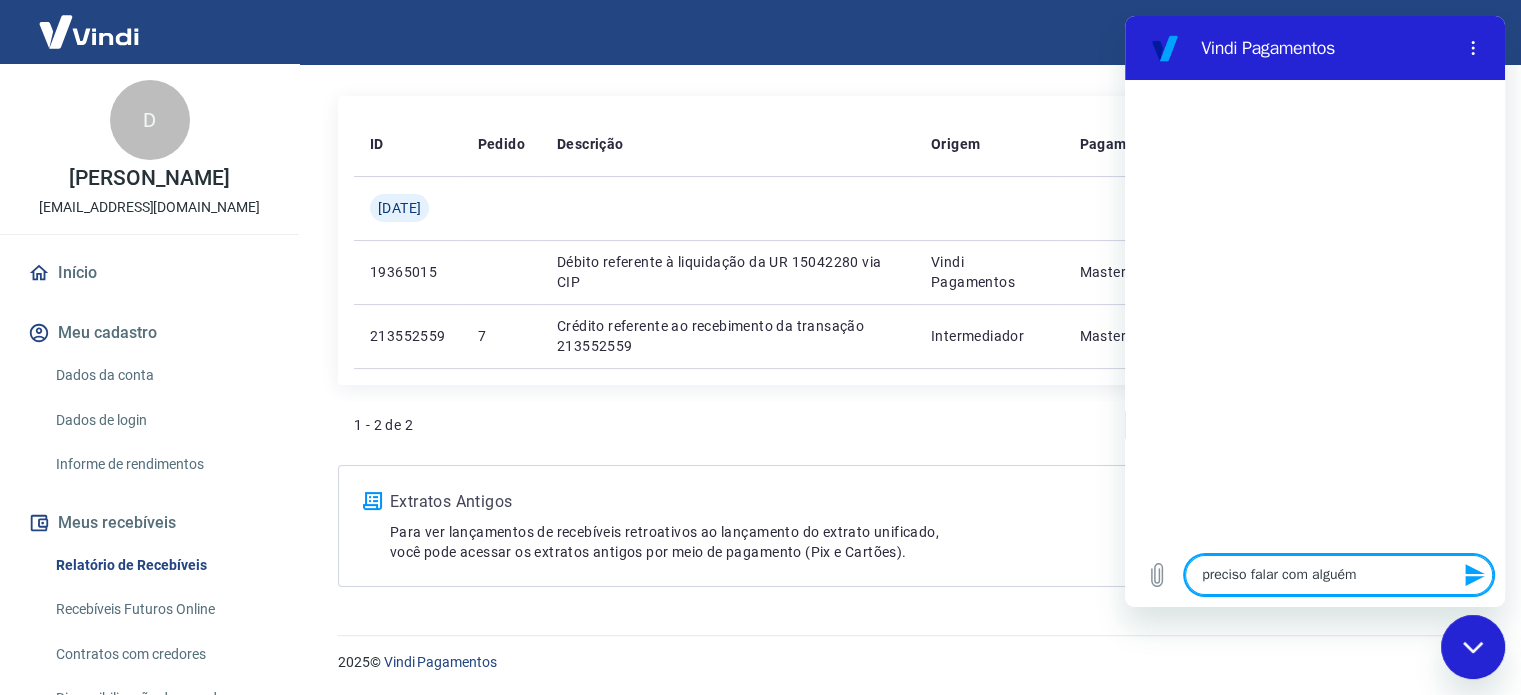 type 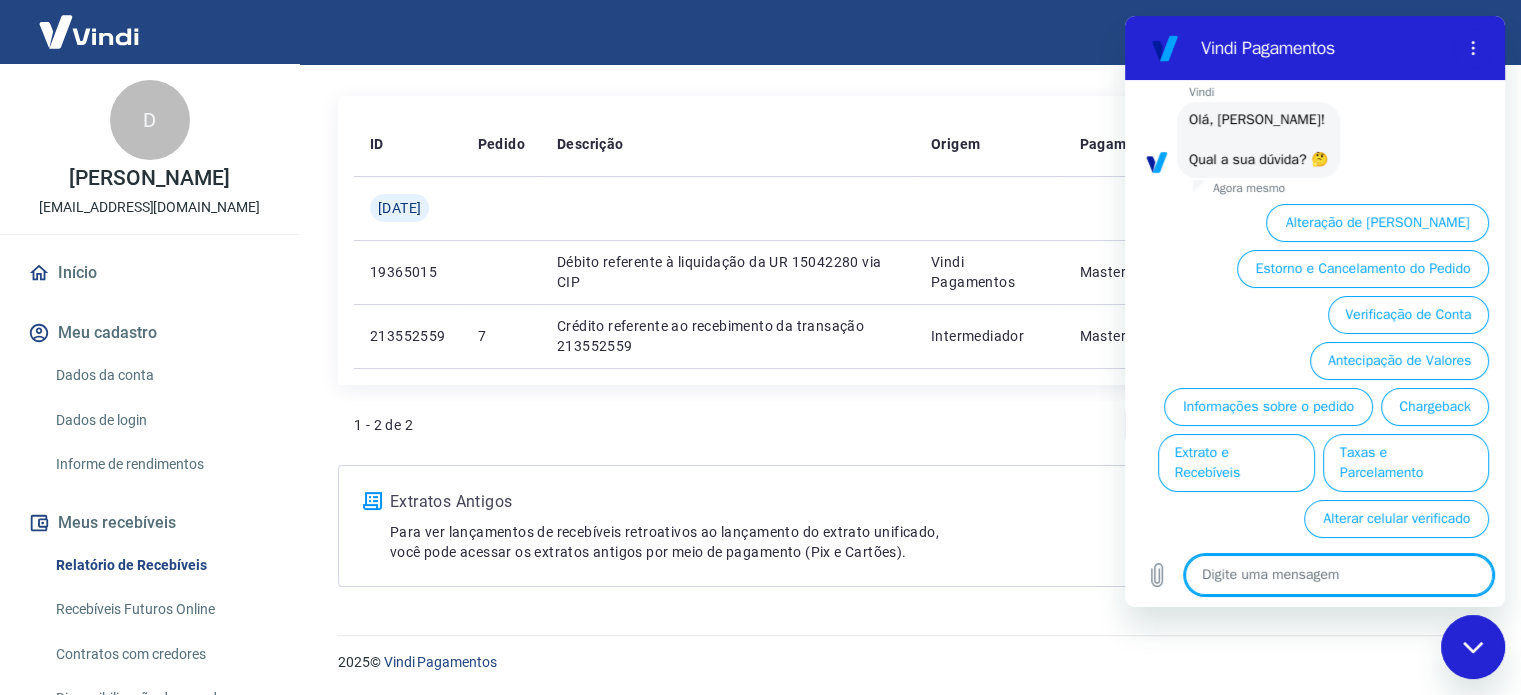 scroll, scrollTop: 106, scrollLeft: 0, axis: vertical 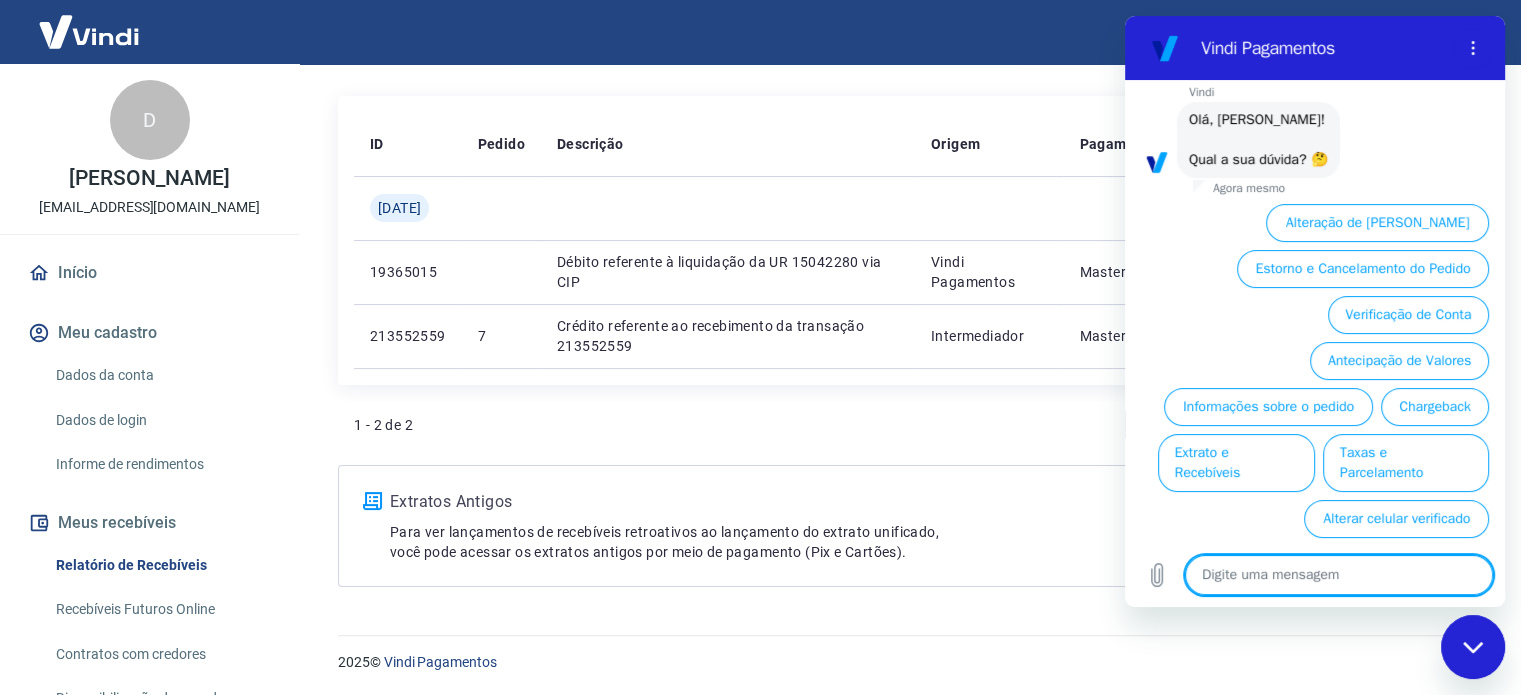 click at bounding box center (1473, 647) 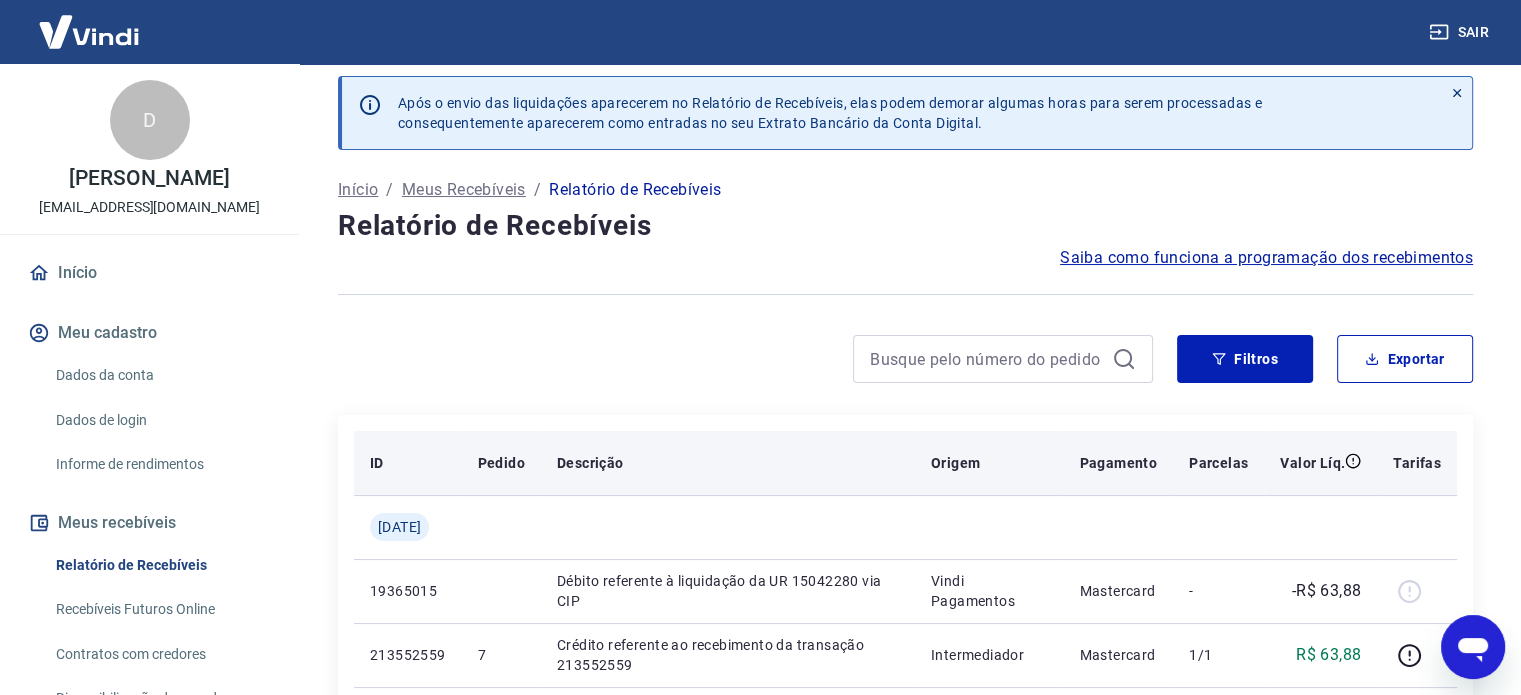 scroll, scrollTop: 0, scrollLeft: 0, axis: both 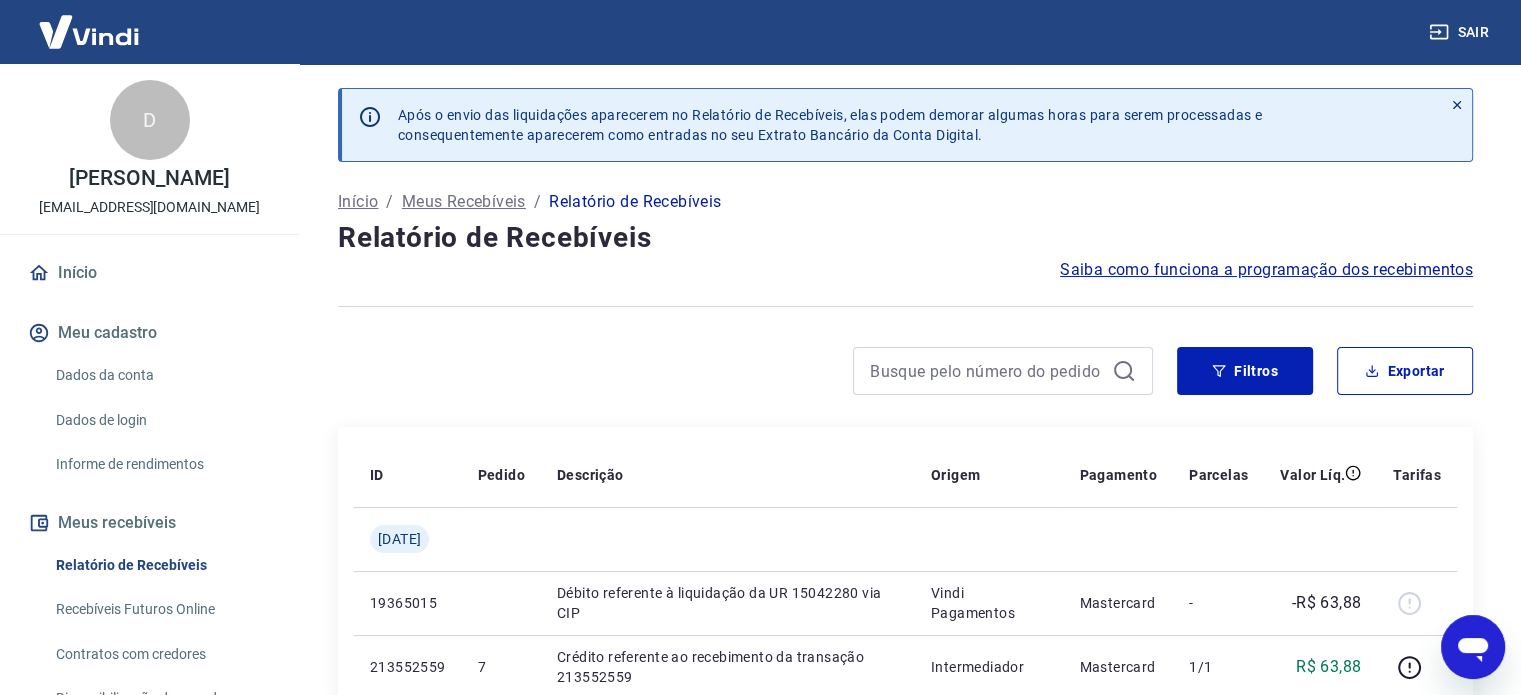 type on "x" 